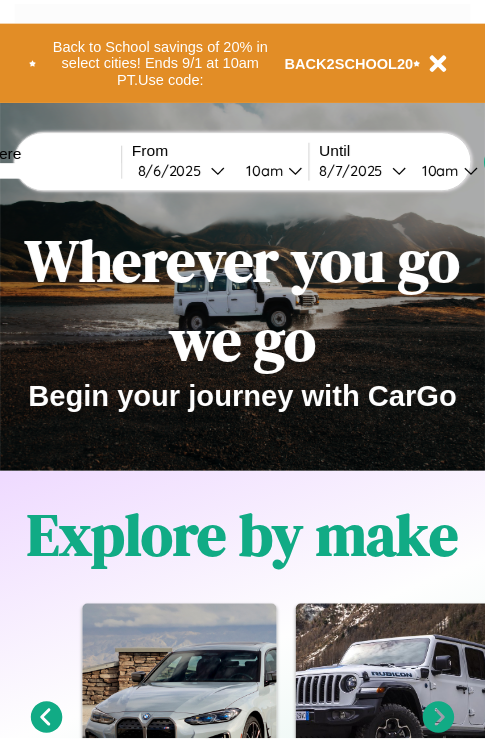 scroll, scrollTop: 0, scrollLeft: 0, axis: both 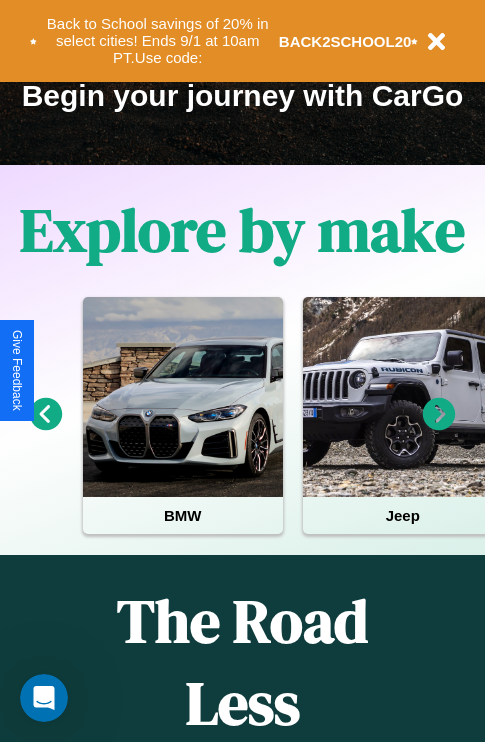 click 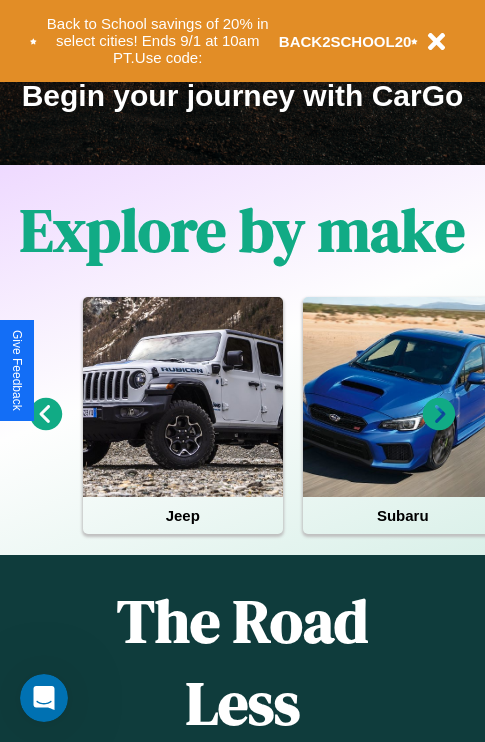 click 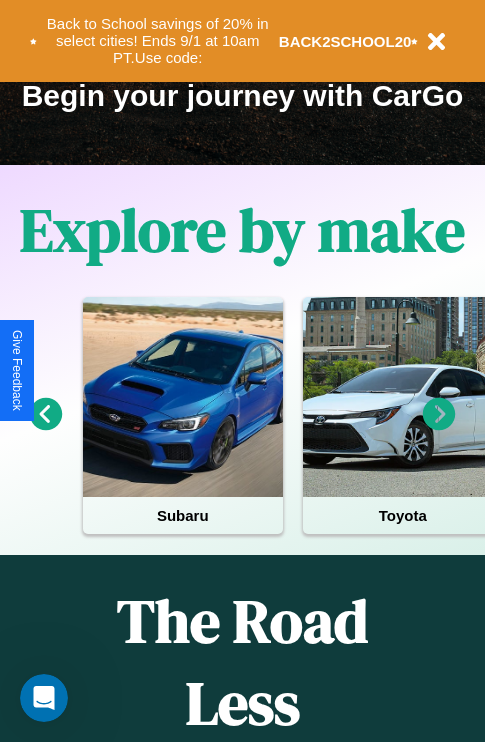 click 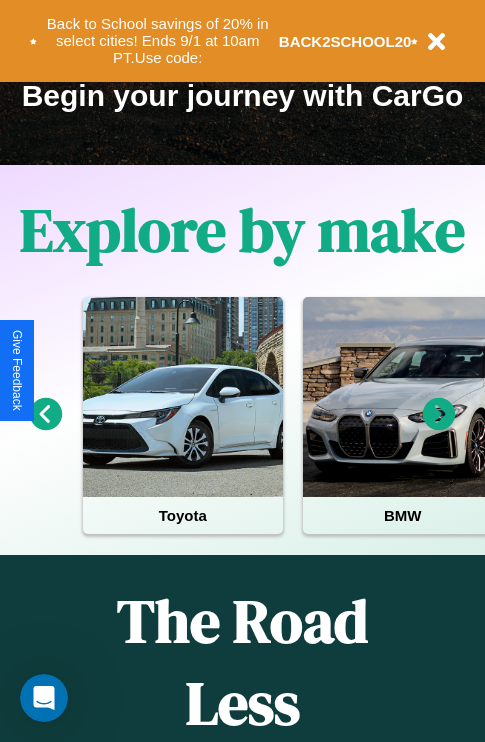 click 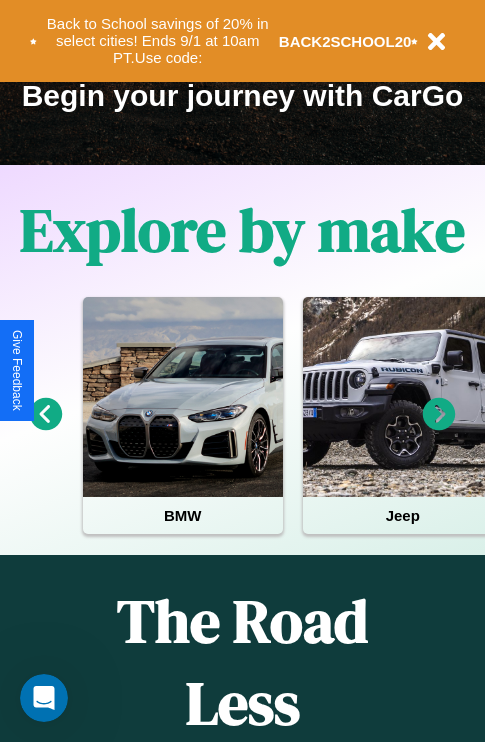 click 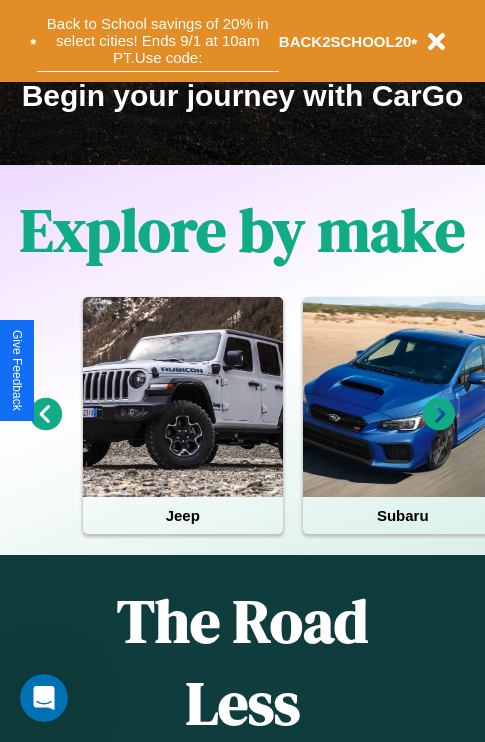 click on "Back to School savings of 20% in select cities! Ends 9/1 at 10am PT.  Use code:" at bounding box center (158, 41) 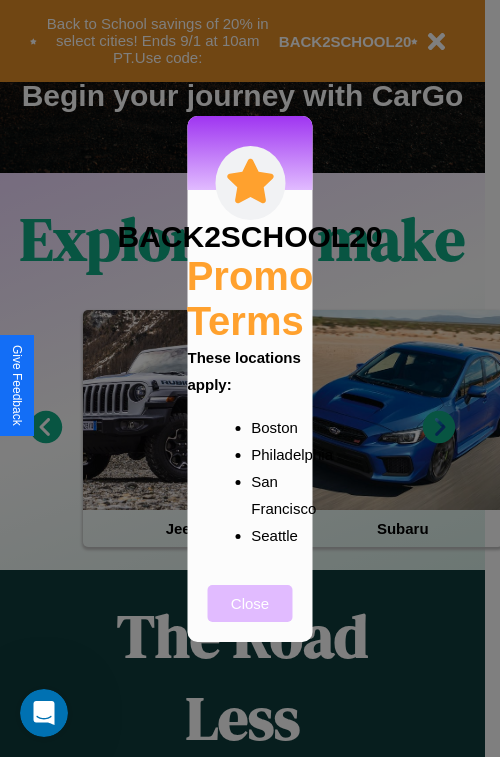 click on "Close" at bounding box center (250, 603) 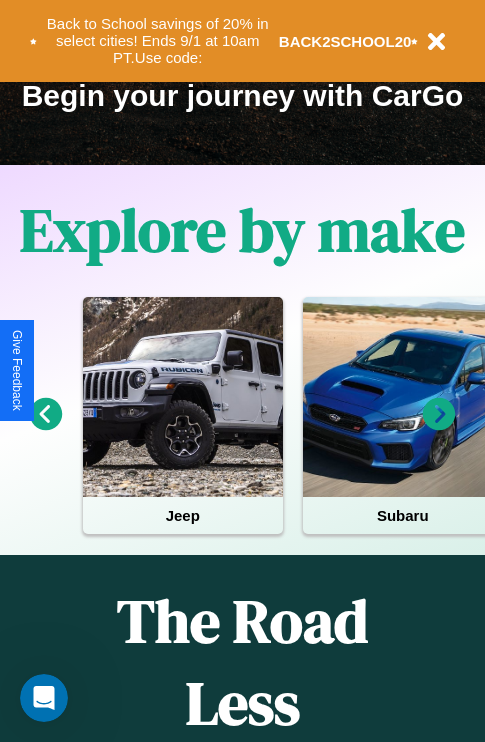scroll, scrollTop: 0, scrollLeft: 0, axis: both 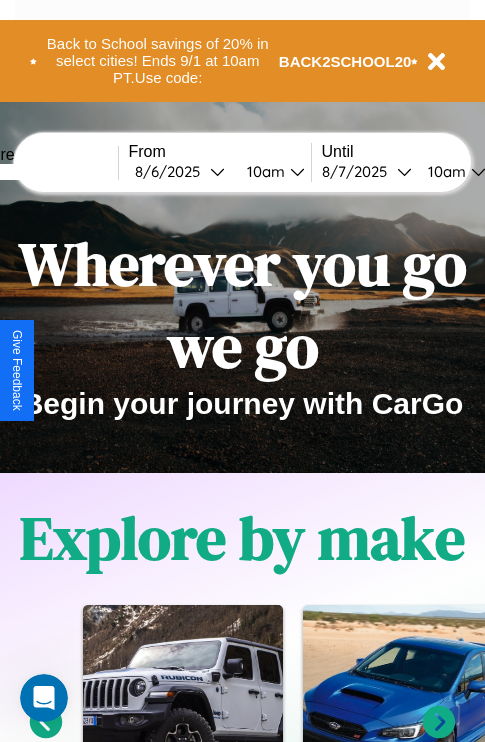 click at bounding box center (43, 172) 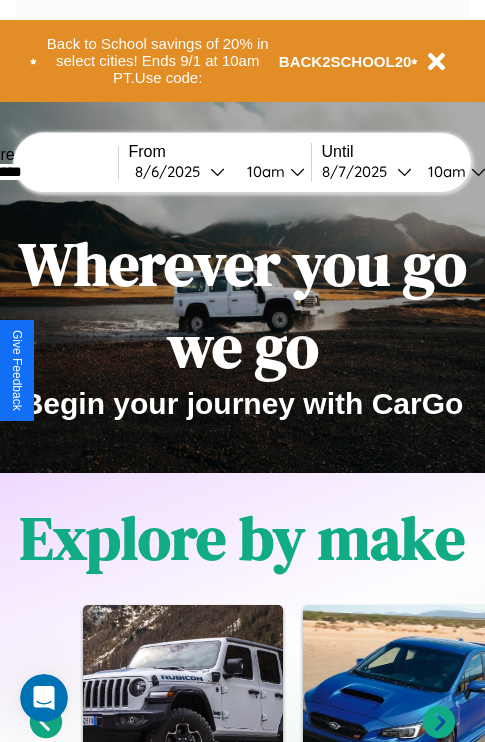 type on "*********" 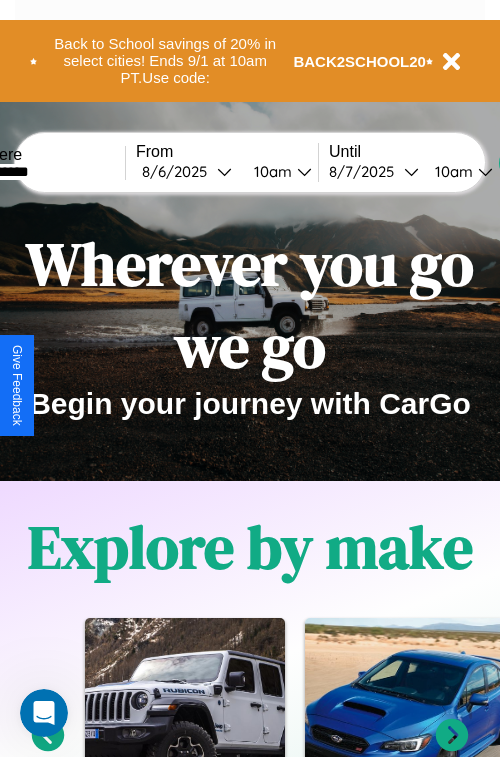 select on "*" 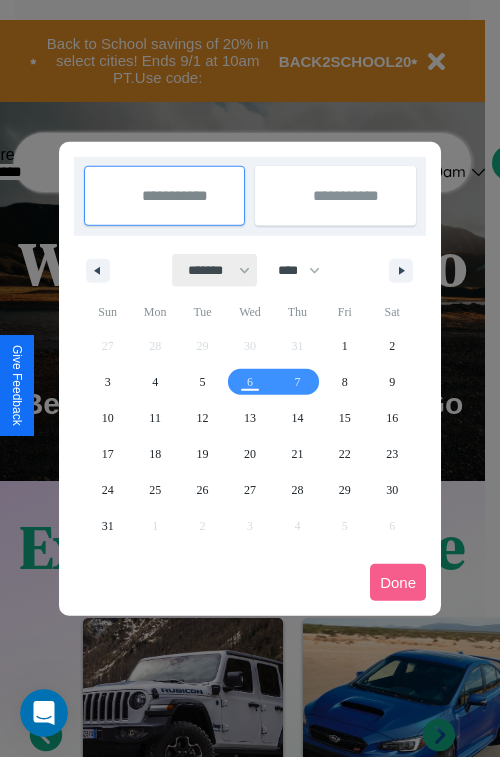 click on "******* ******** ***** ***** *** **** **** ****** ********* ******* ******** ********" at bounding box center (215, 270) 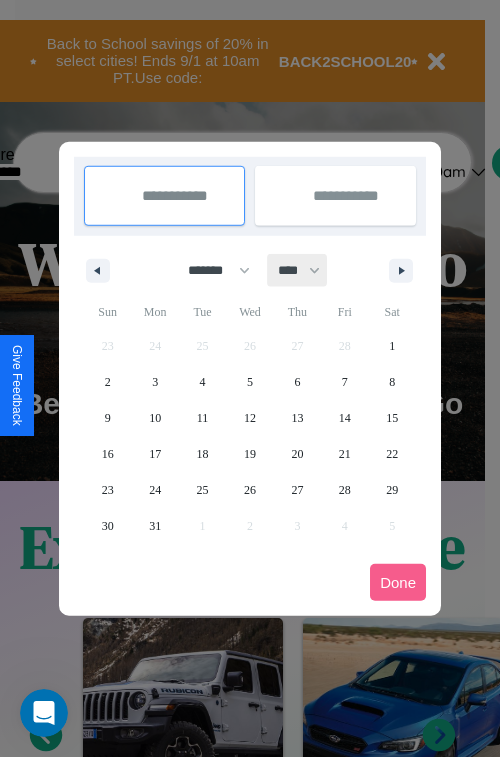 click on "**** **** **** **** **** **** **** **** **** **** **** **** **** **** **** **** **** **** **** **** **** **** **** **** **** **** **** **** **** **** **** **** **** **** **** **** **** **** **** **** **** **** **** **** **** **** **** **** **** **** **** **** **** **** **** **** **** **** **** **** **** **** **** **** **** **** **** **** **** **** **** **** **** **** **** **** **** **** **** **** **** **** **** **** **** **** **** **** **** **** **** **** **** **** **** **** **** **** **** **** **** **** **** **** **** **** **** **** **** **** **** **** **** **** **** **** **** **** **** **** ****" at bounding box center (298, 270) 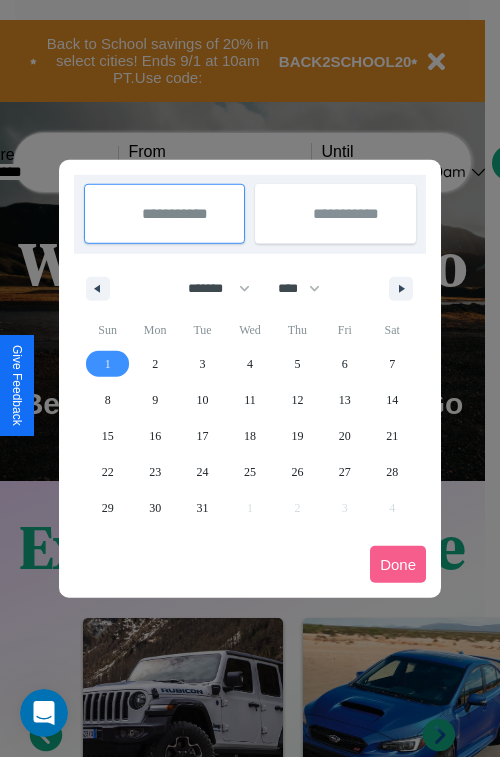 click on "1" at bounding box center [108, 364] 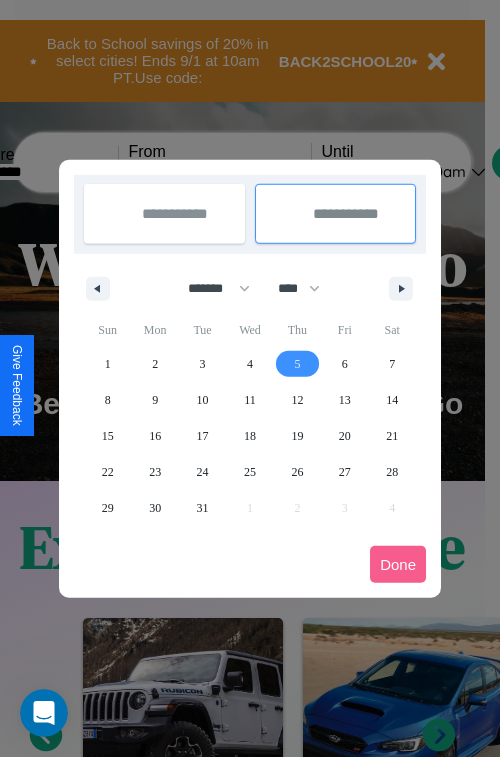 click on "5" at bounding box center (297, 364) 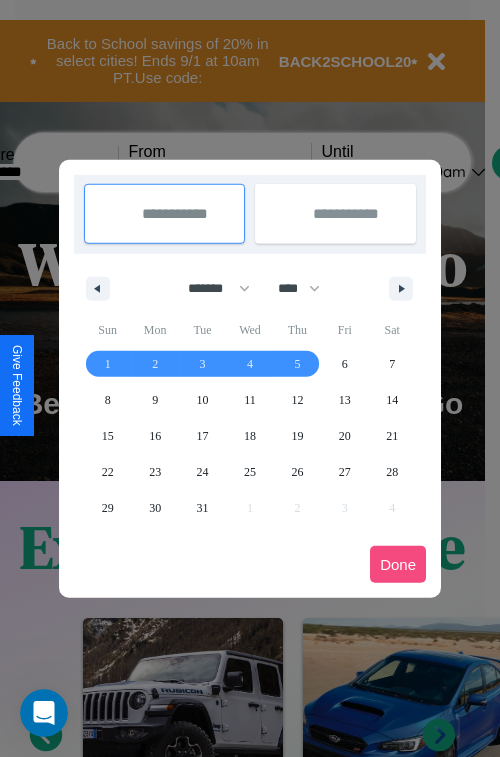 click on "Done" at bounding box center [398, 564] 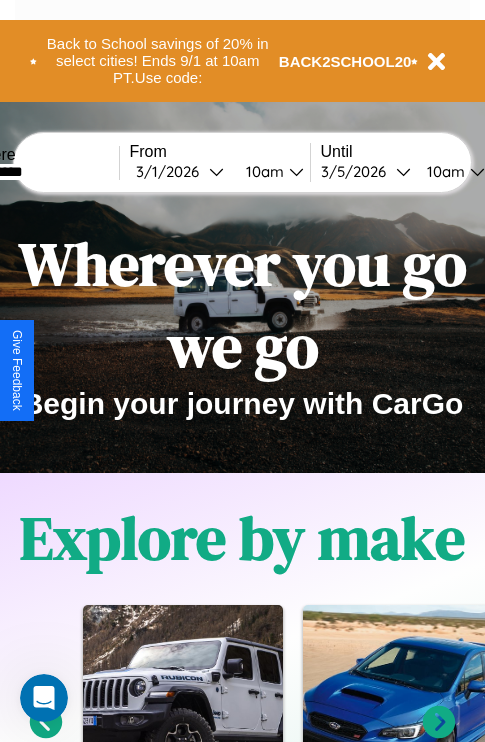 click on "10am" at bounding box center [262, 171] 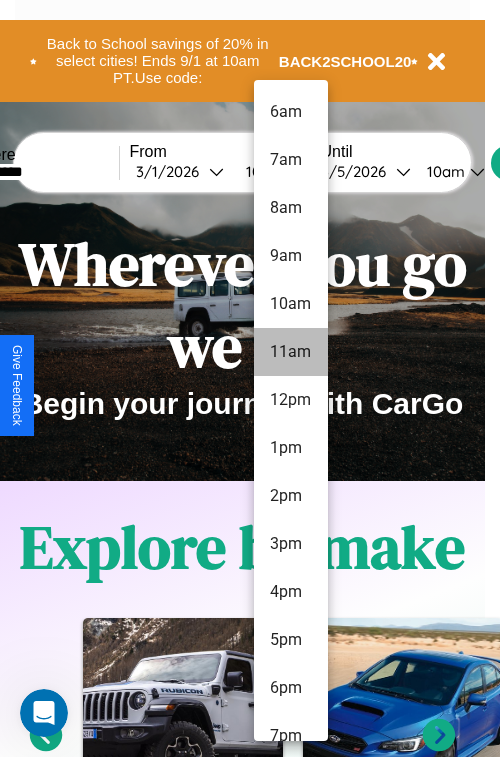 click on "11am" at bounding box center (291, 352) 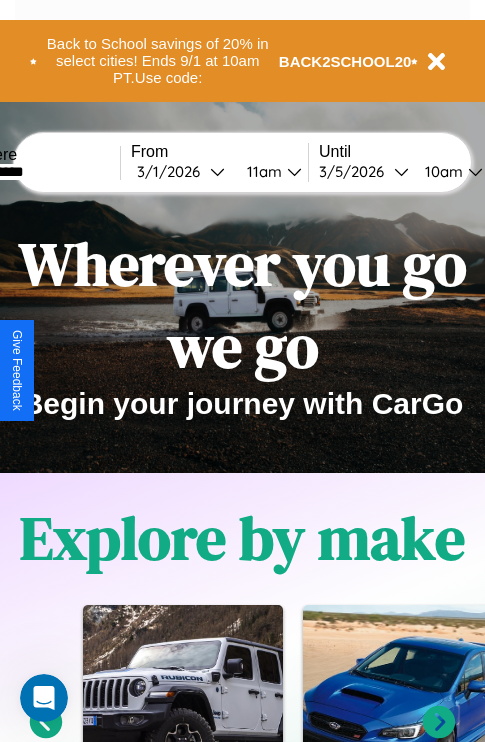 click on "10am" at bounding box center [441, 171] 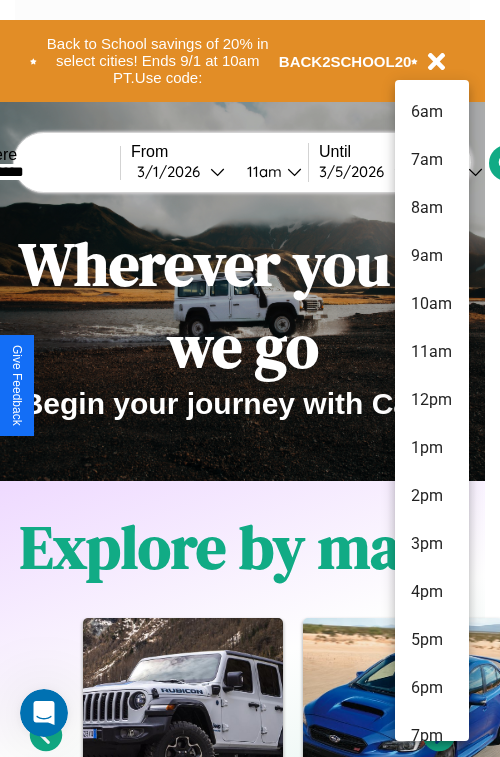 click on "3pm" at bounding box center [432, 544] 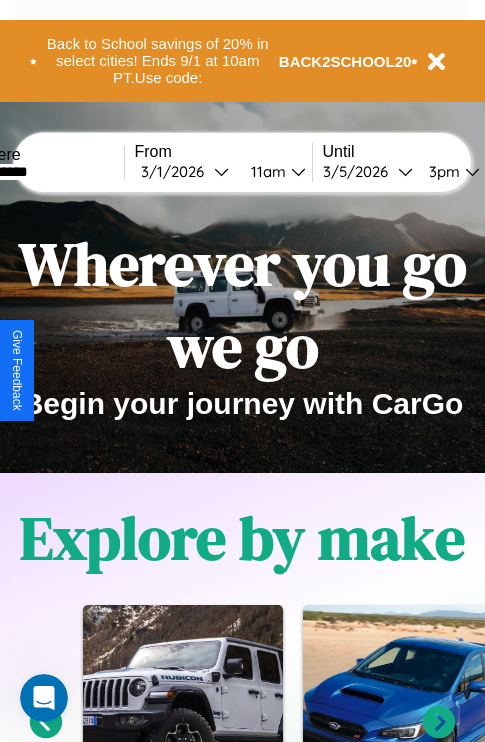 scroll, scrollTop: 0, scrollLeft: 62, axis: horizontal 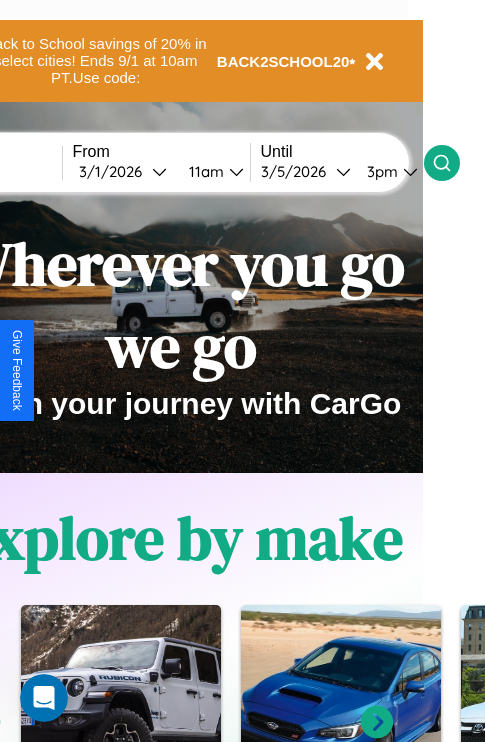 click 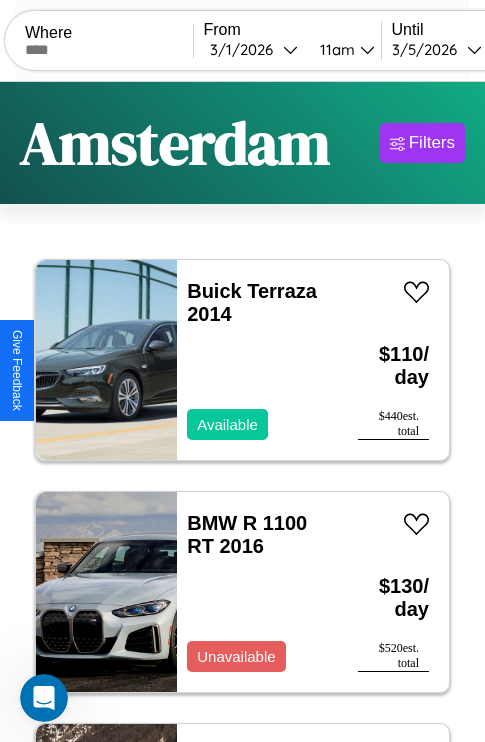 scroll, scrollTop: 95, scrollLeft: 0, axis: vertical 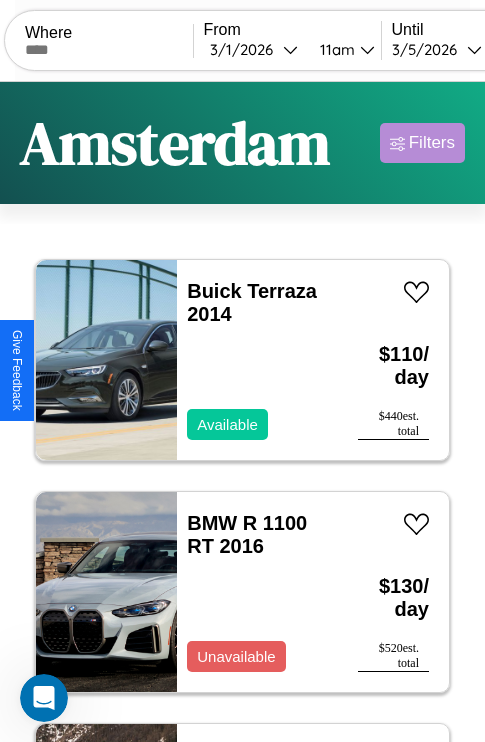 click on "Filters" at bounding box center [432, 143] 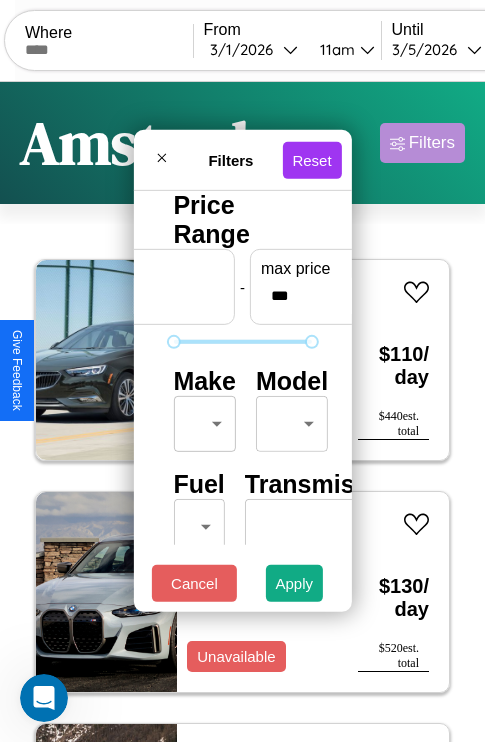 scroll, scrollTop: 59, scrollLeft: 0, axis: vertical 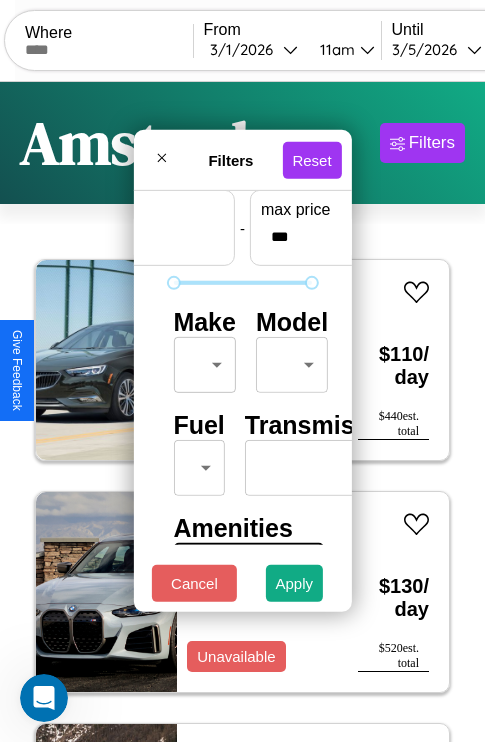 click on "CarGo Where From [DATE] [TIME] Until [DATE] [TIME] Become a Host Login Sign Up [CITY] Filters 43  cars in this area These cars can be picked up in this city. Buick   Terraza   2014 Available $ 110  / day $ 440  est. total BMW   R 1100 RT   2016 Unavailable $ 130  / day $ 520  est. total Jeep   Wagoneer S   2022 Available $ 40  / day $ 160  est. total Fiat   Freemont   2018 Available $ 80  / day $ 320  est. total Infiniti   QX56   2018 Unavailable $ 190  / day $ 760  est. total Lincoln   Corsair   2020 Available $ 130  / day $ 520  est. total Ferrari   599 GTO   2021 Available $ 120  / day $ 480  est. total Jaguar   XJ8   2014 Available $ 160  / day $ 640  est. total Dodge   D50   2016 Available $ 140  / day $ 560  est. total Jaguar   XJ8   2017 Available $ 110  / day $ 440  est. total Honda   Honda Utility Vehicle   2022 Available $ 160  / day $ 640  est. total Lexus   UX   2014 Available $ 30  / day $ 120  est. total Hyundai   Genesis Coupe   2024 Available $ 130  / day $ 520  est. total Volvo" at bounding box center [242, 412] 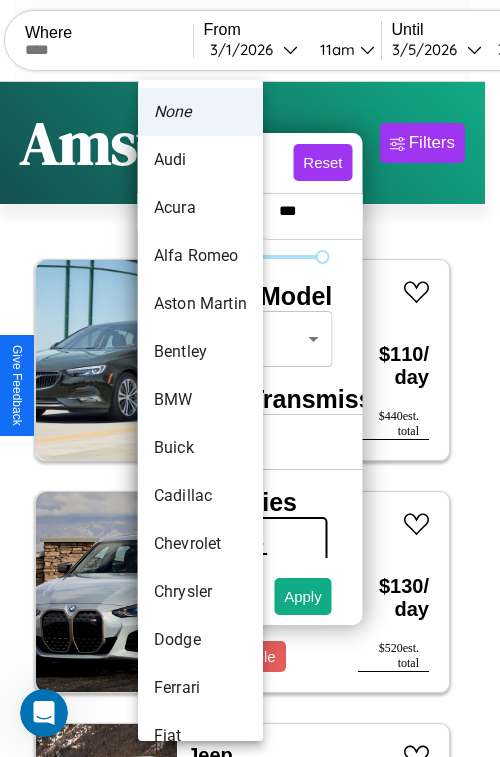 click on "Alfa Romeo" at bounding box center (200, 256) 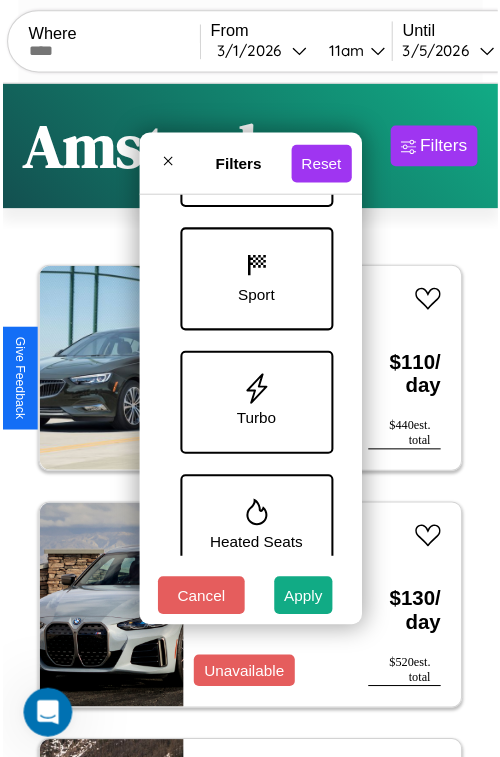 scroll, scrollTop: 893, scrollLeft: 0, axis: vertical 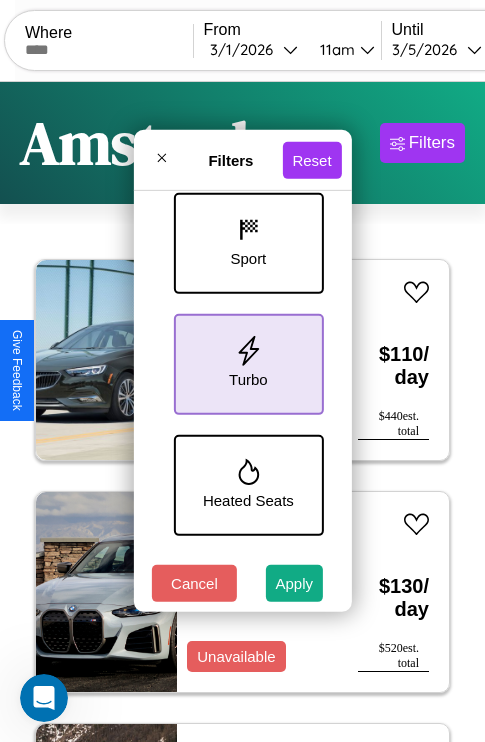 click 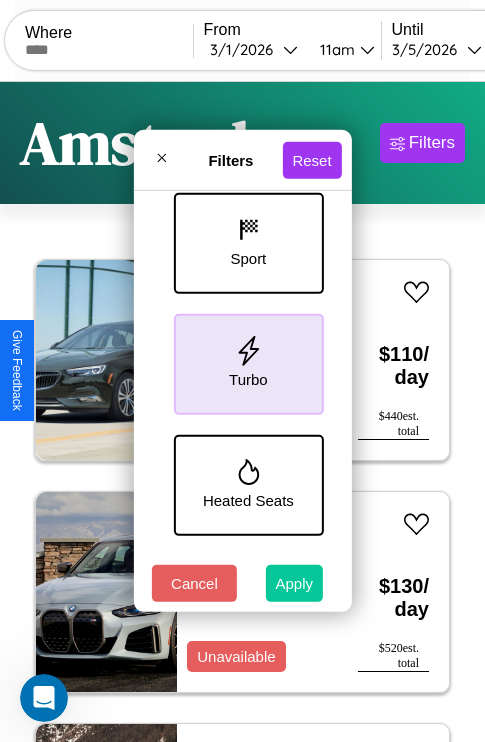 click on "Apply" at bounding box center (295, 583) 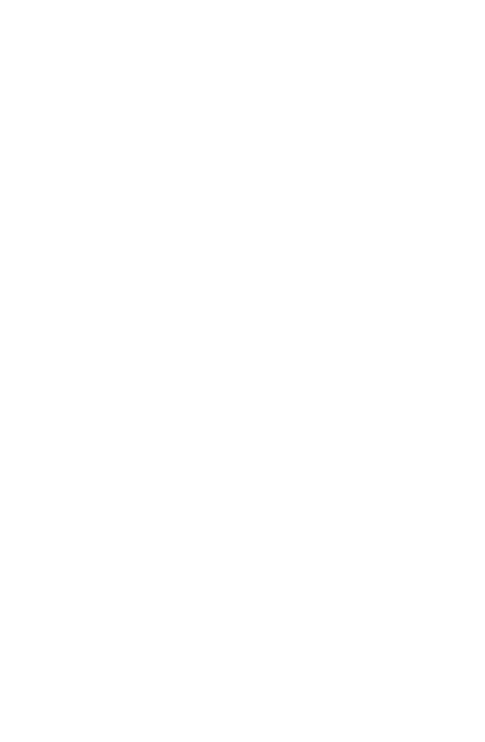 scroll, scrollTop: 0, scrollLeft: 0, axis: both 